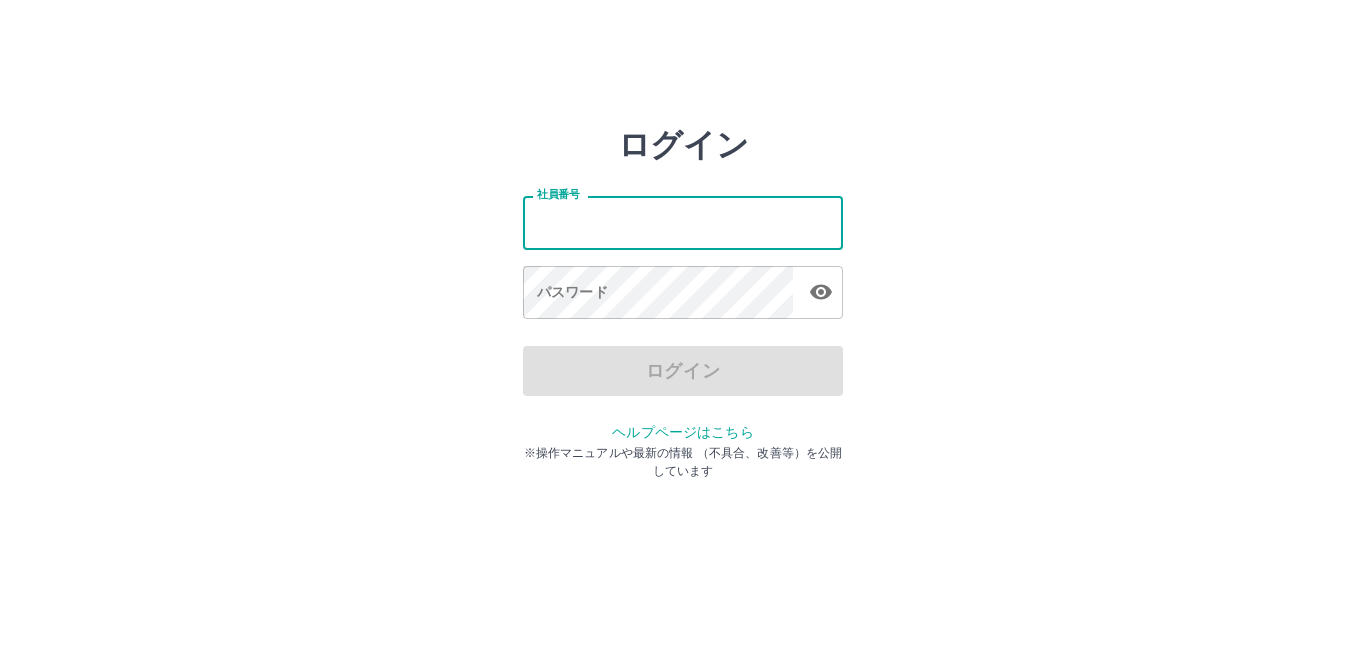 scroll, scrollTop: 0, scrollLeft: 0, axis: both 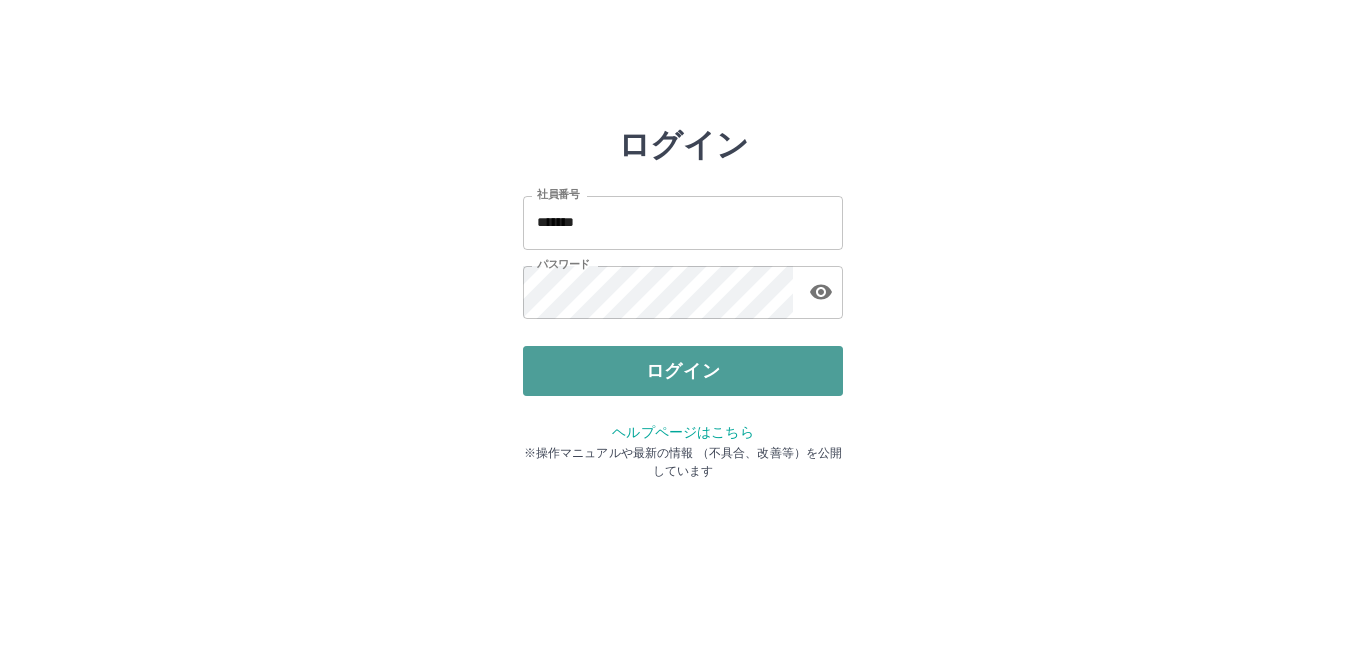 click on "ログイン" at bounding box center [683, 371] 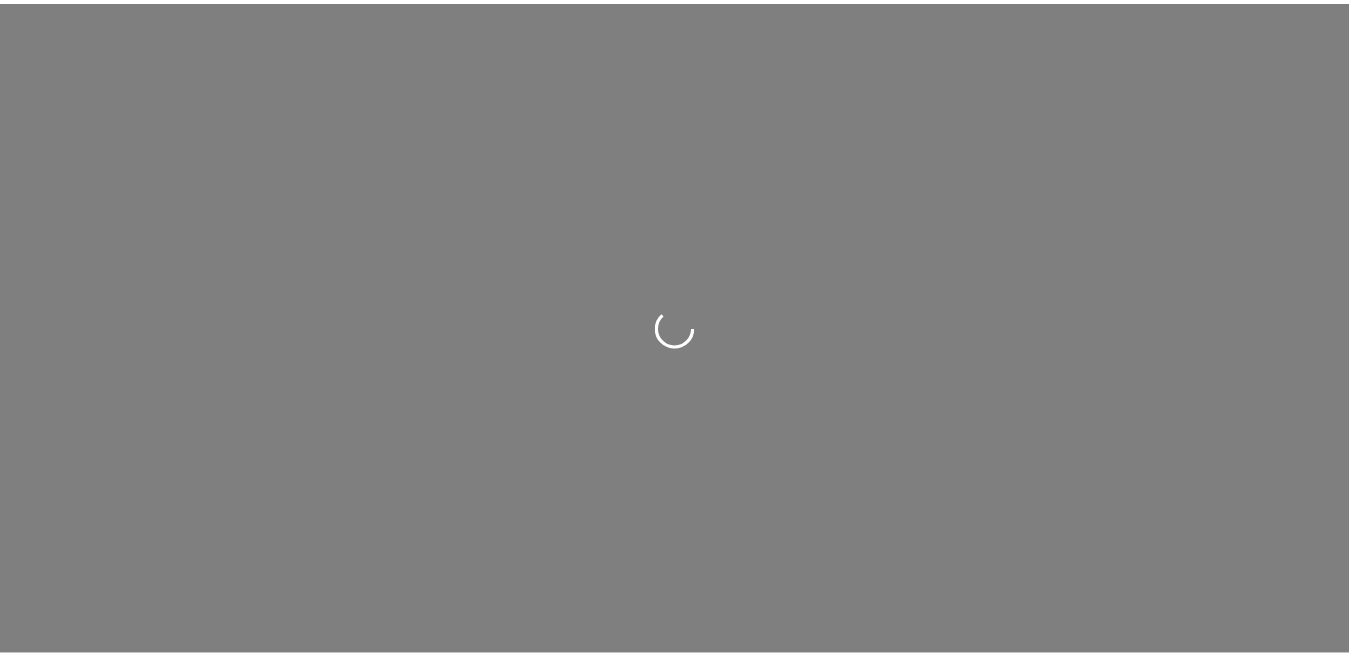 scroll, scrollTop: 0, scrollLeft: 0, axis: both 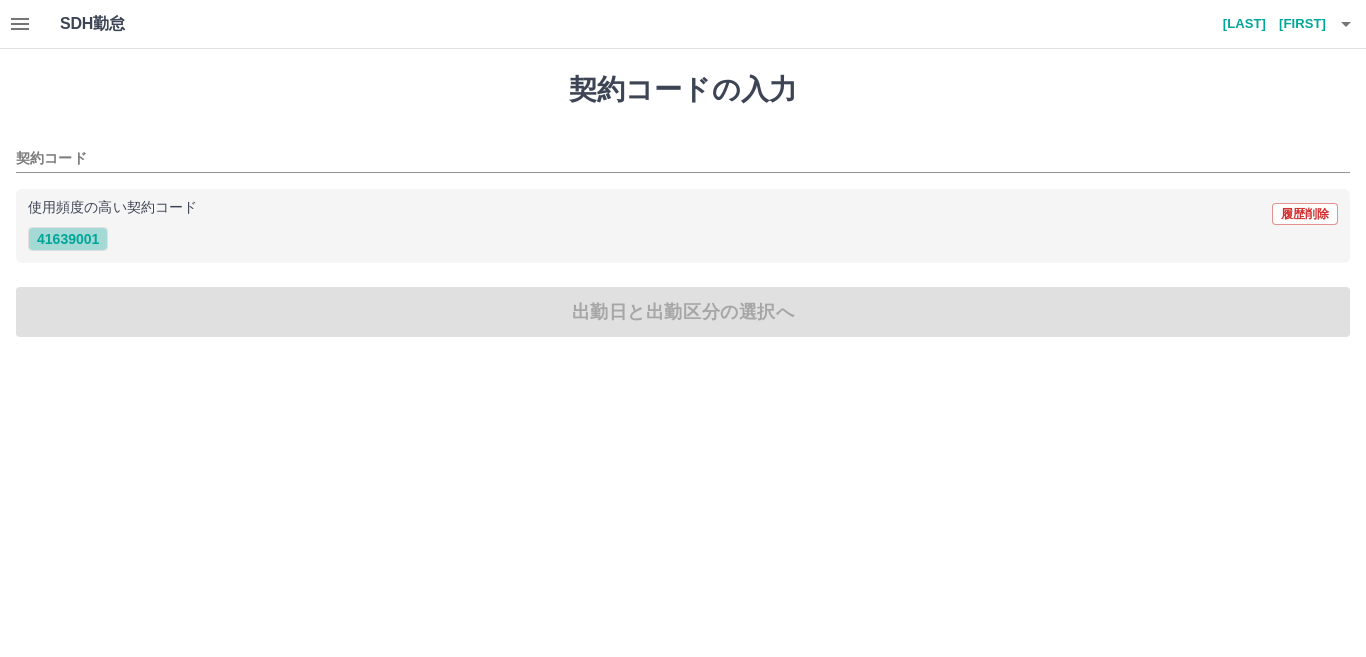 click on "41639001" at bounding box center (68, 239) 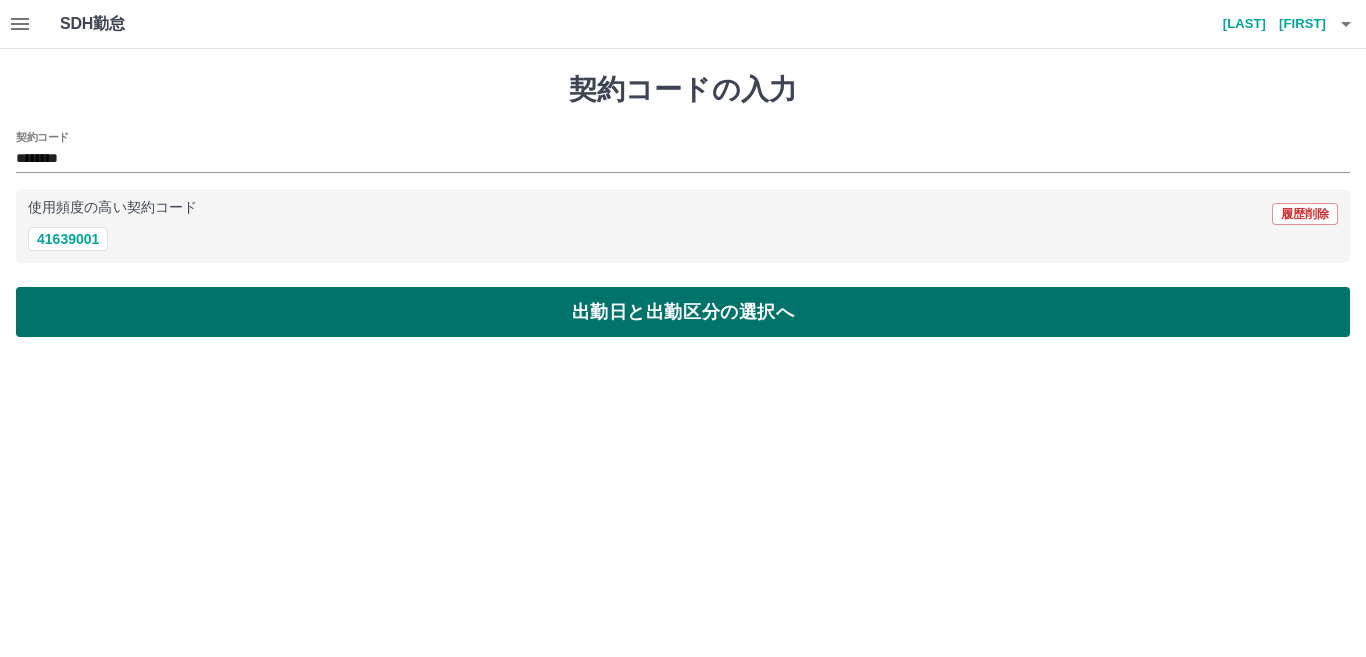click on "出勤日と出勤区分の選択へ" at bounding box center (683, 312) 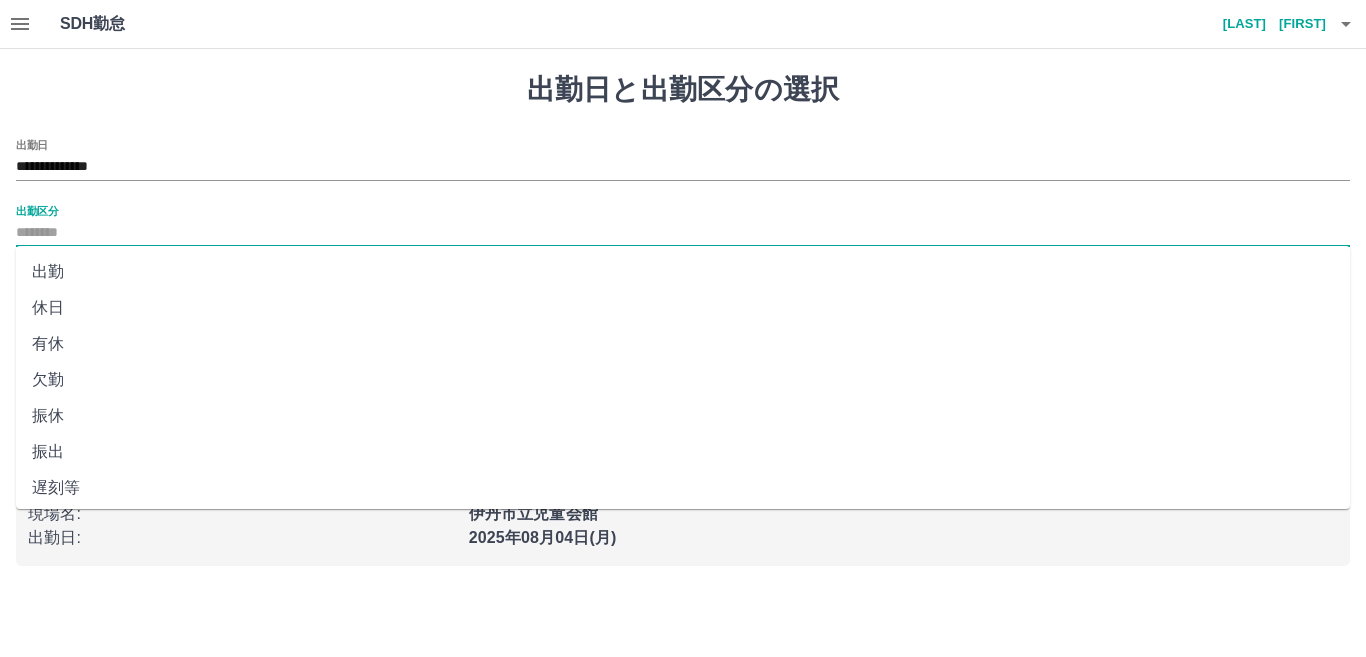 click on "出勤区分" at bounding box center [683, 233] 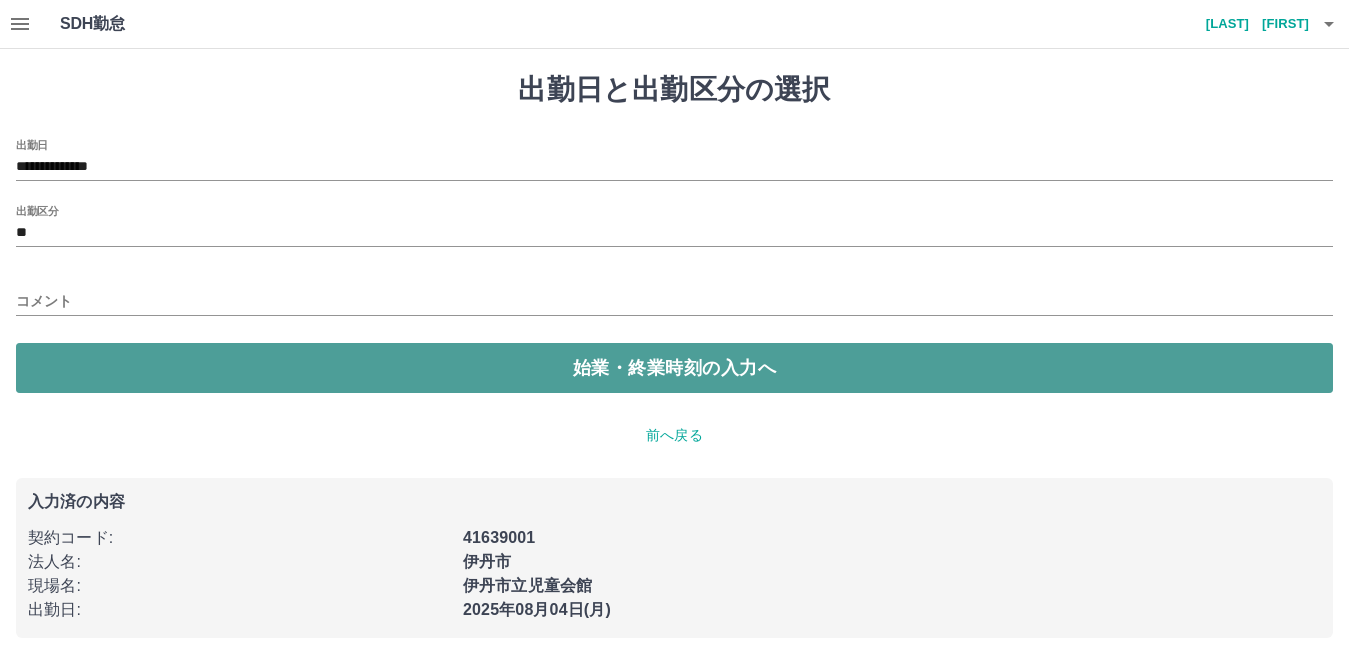 click on "始業・終業時刻の入力へ" at bounding box center [674, 368] 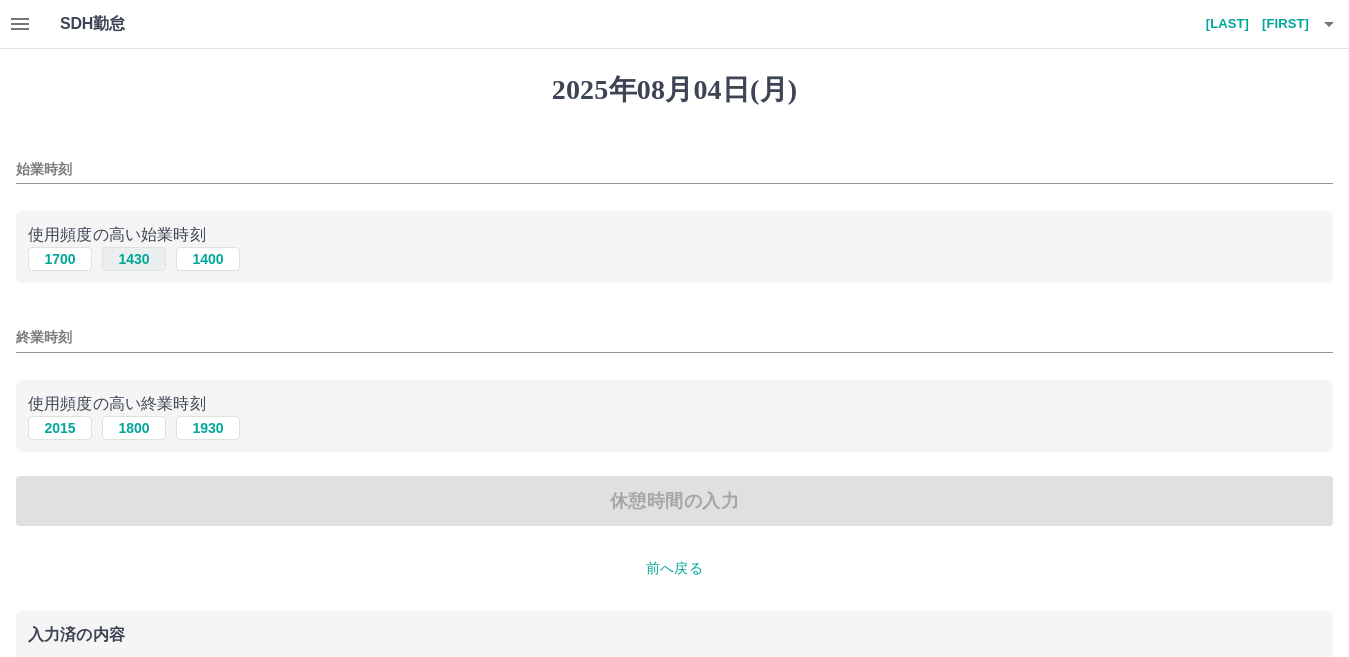 click on "1430" at bounding box center (134, 259) 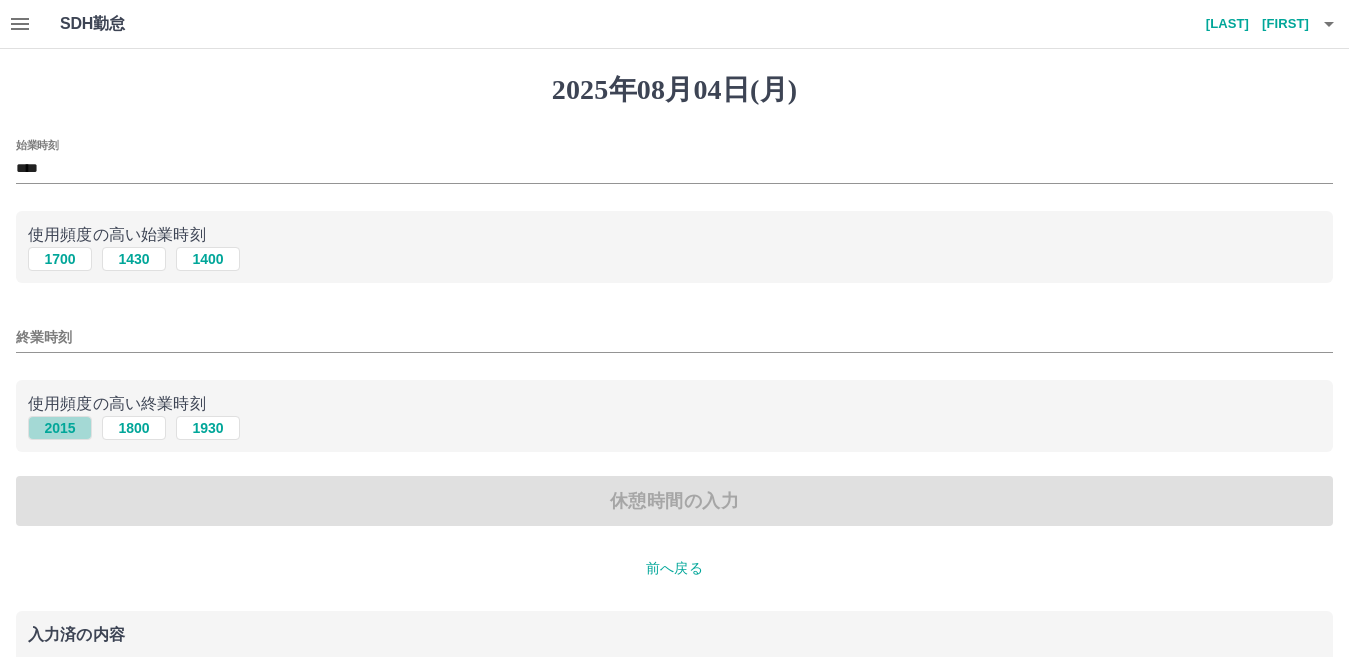 click on "2015" at bounding box center [60, 428] 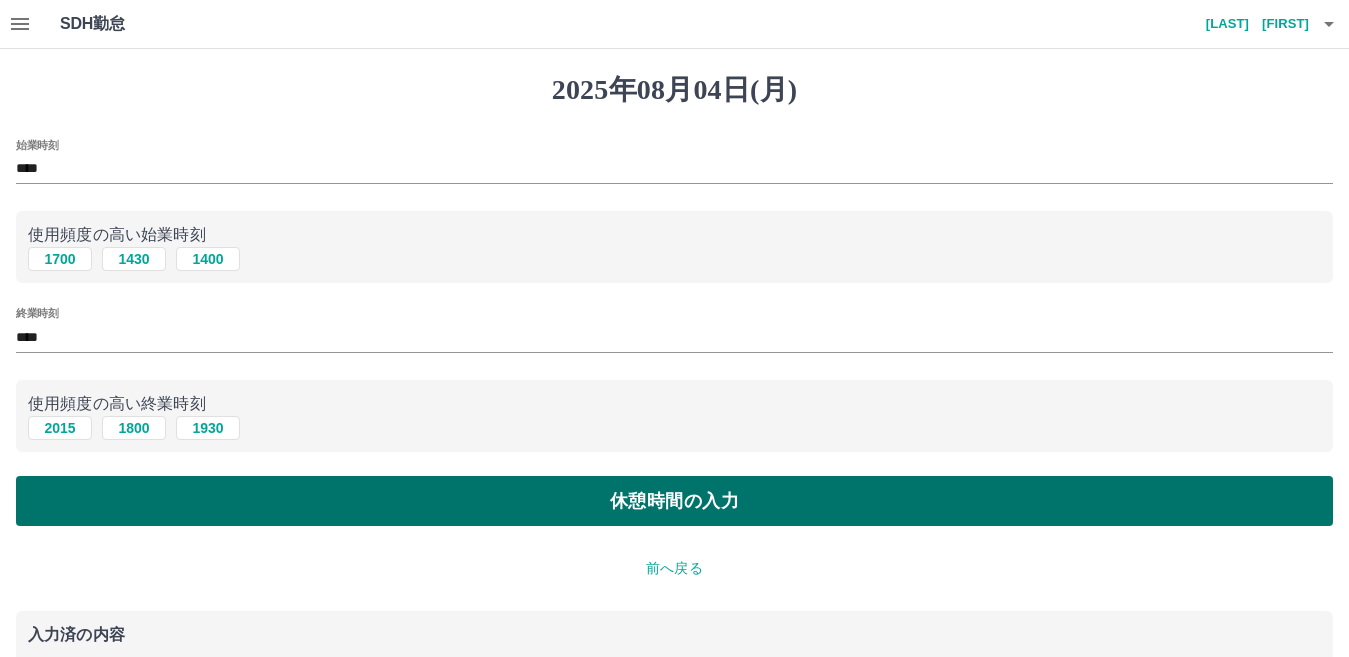 click on "休憩時間の入力" at bounding box center [674, 501] 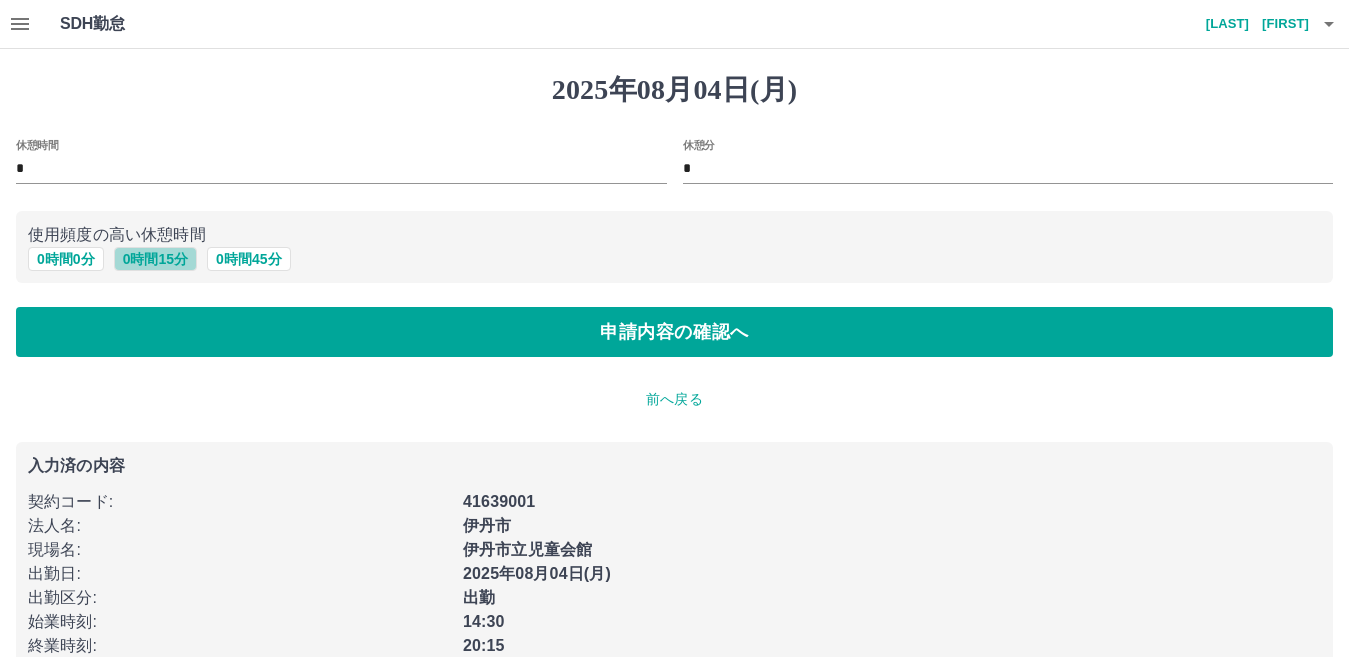 click on "0 時間 15 分" at bounding box center [155, 259] 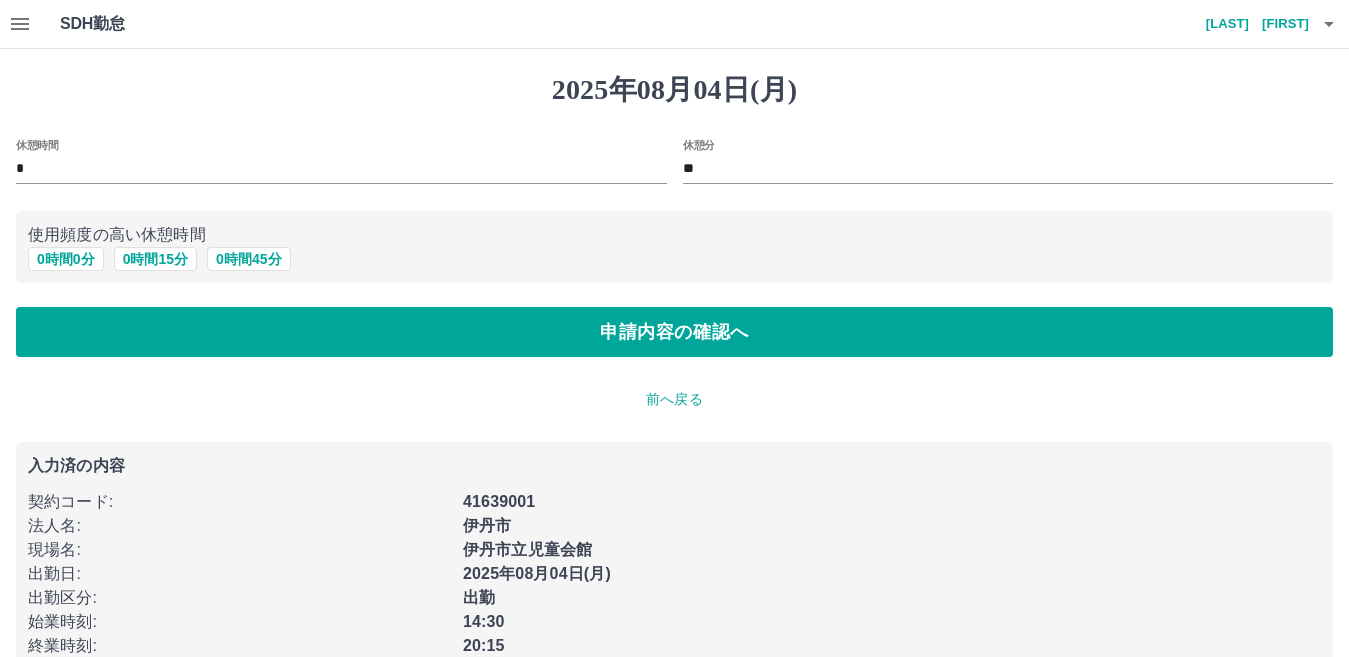 drag, startPoint x: 208, startPoint y: 334, endPoint x: 211, endPoint y: 299, distance: 35.128338 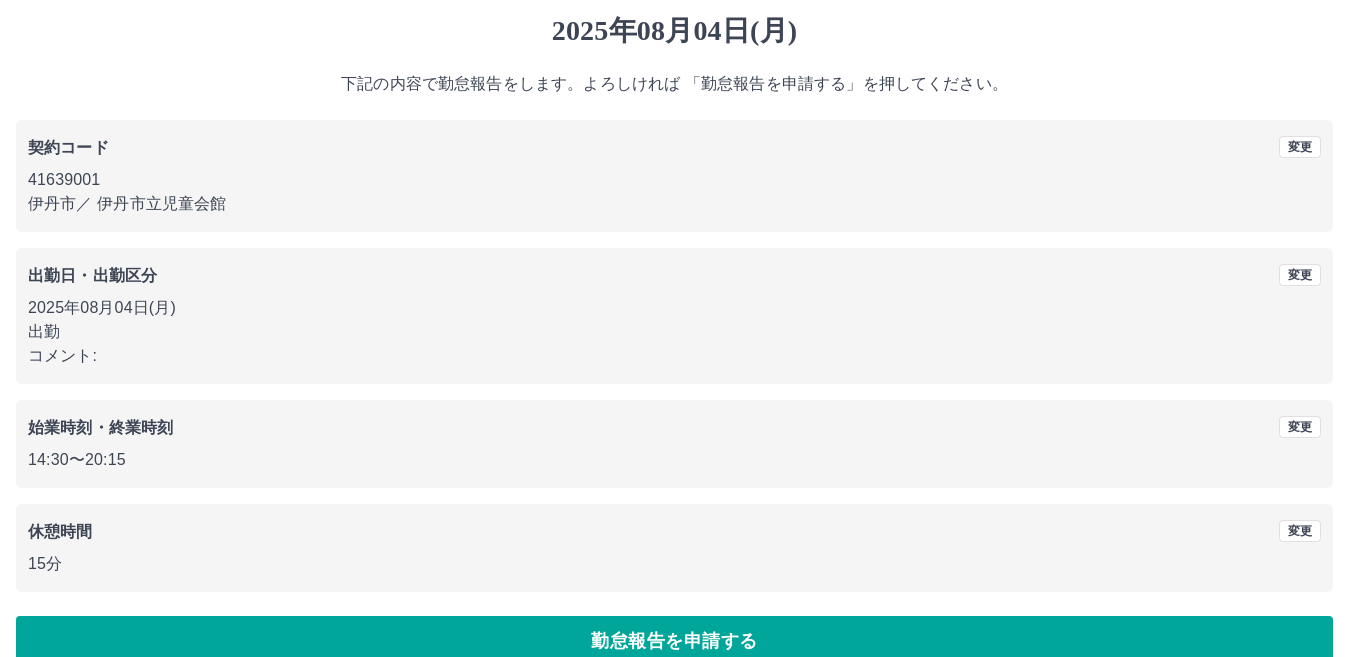 scroll, scrollTop: 91, scrollLeft: 0, axis: vertical 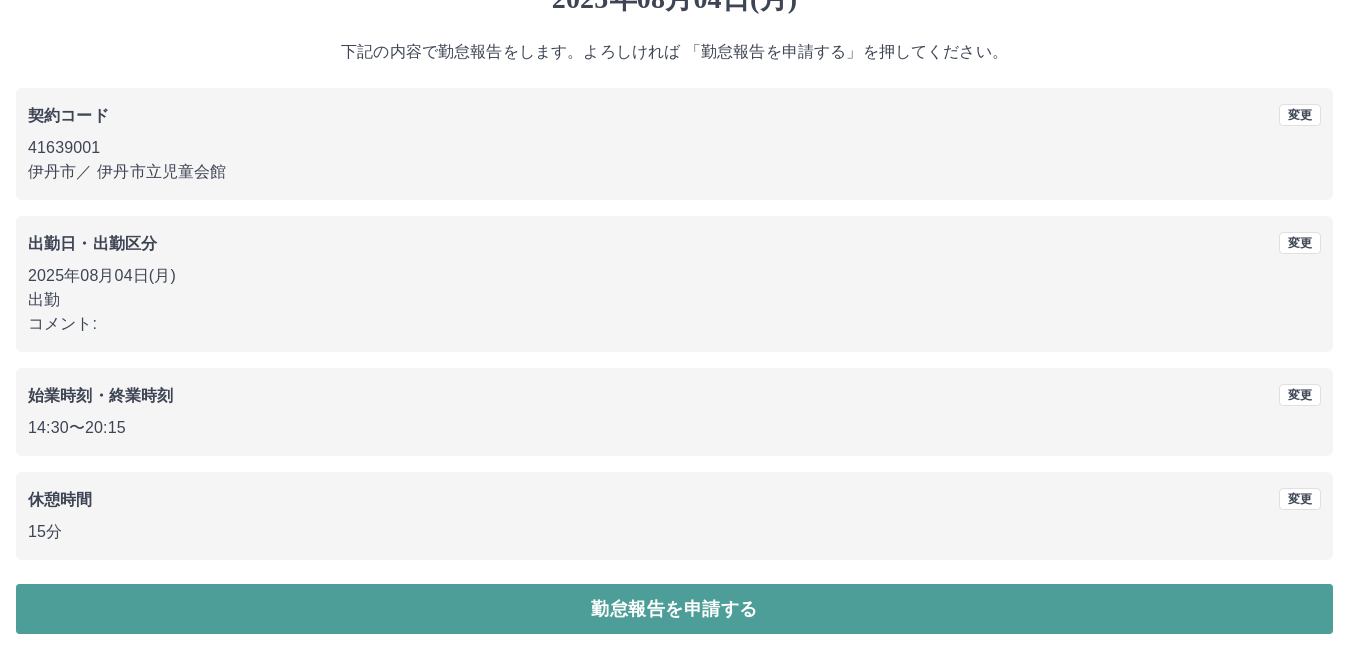 click on "勤怠報告を申請する" at bounding box center (674, 609) 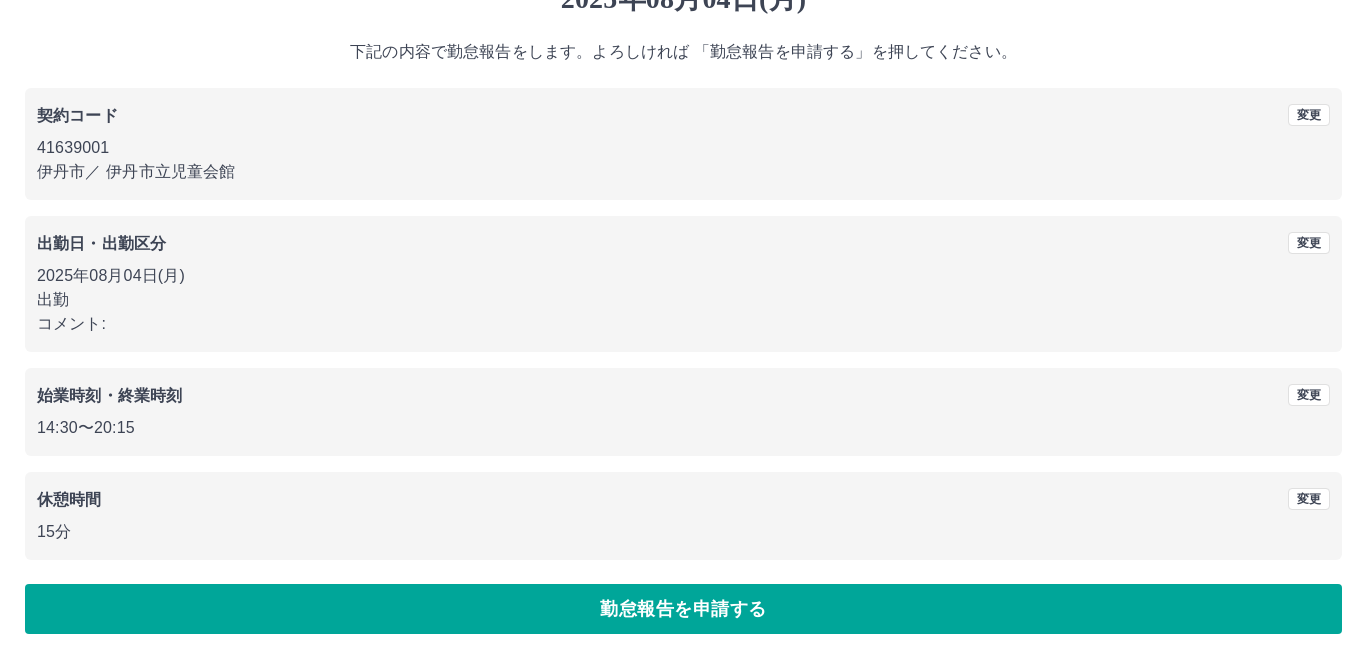 scroll, scrollTop: 0, scrollLeft: 0, axis: both 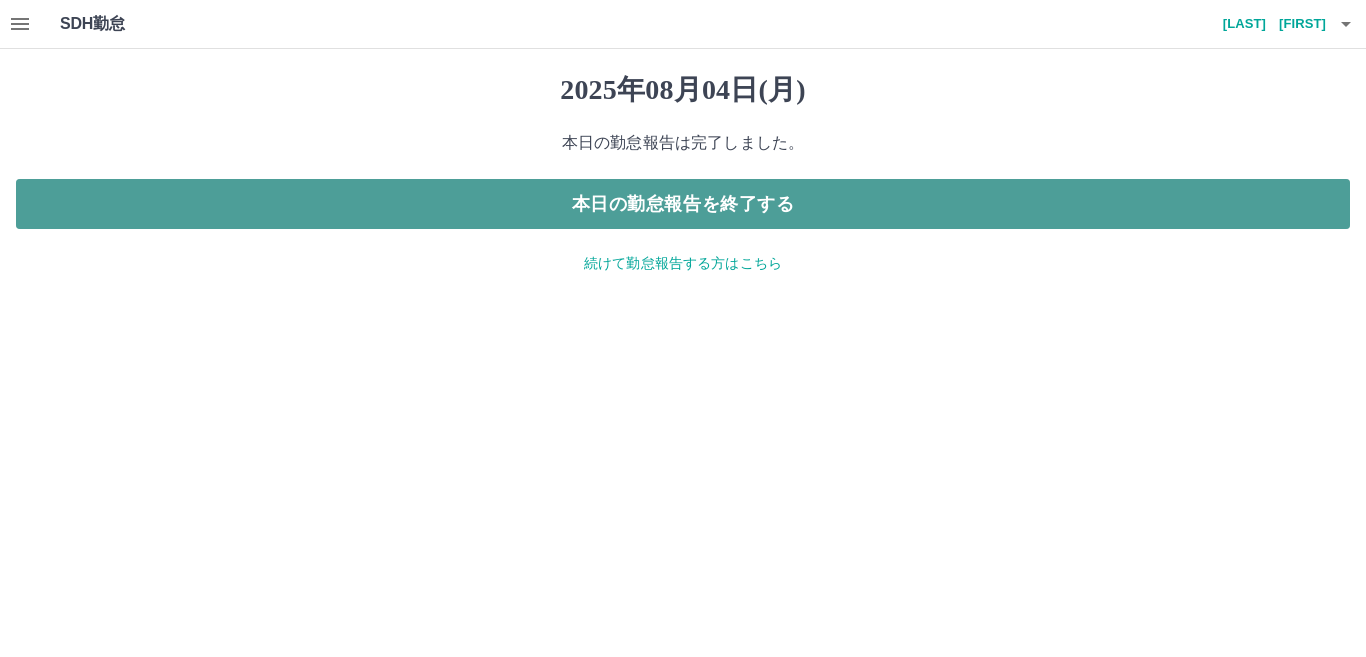 click on "本日の勤怠報告を終了する" at bounding box center (683, 204) 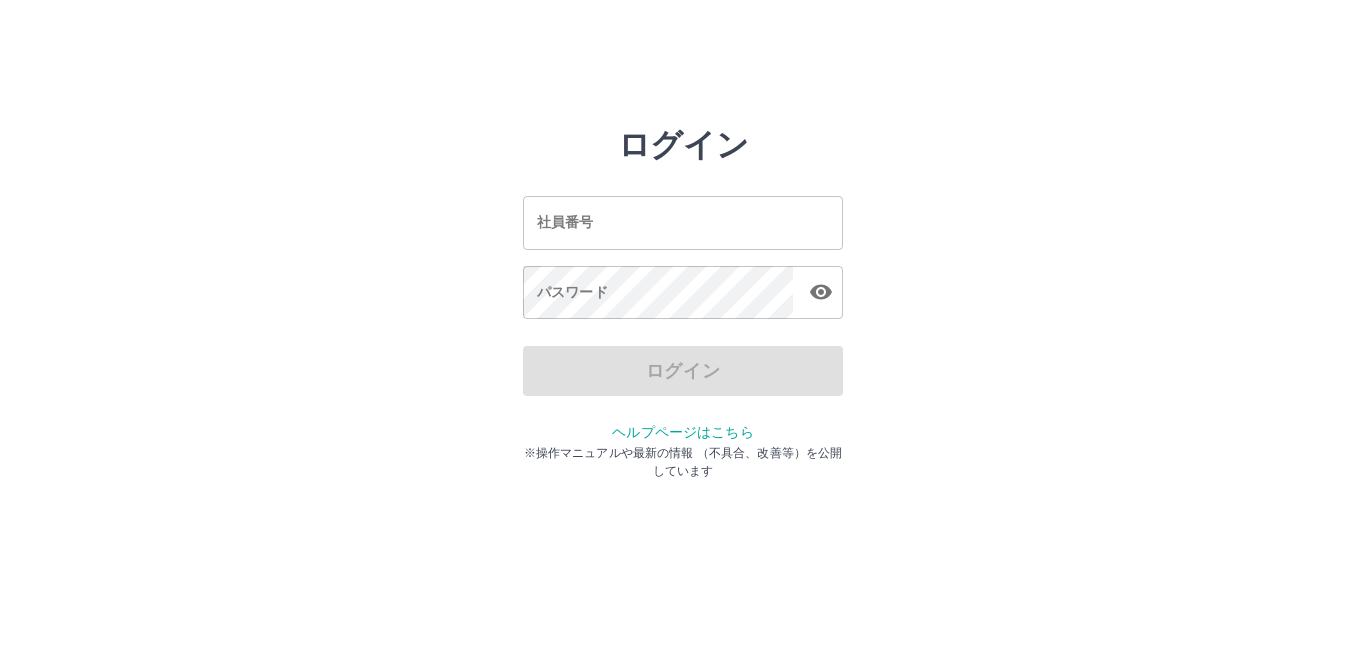 scroll, scrollTop: 0, scrollLeft: 0, axis: both 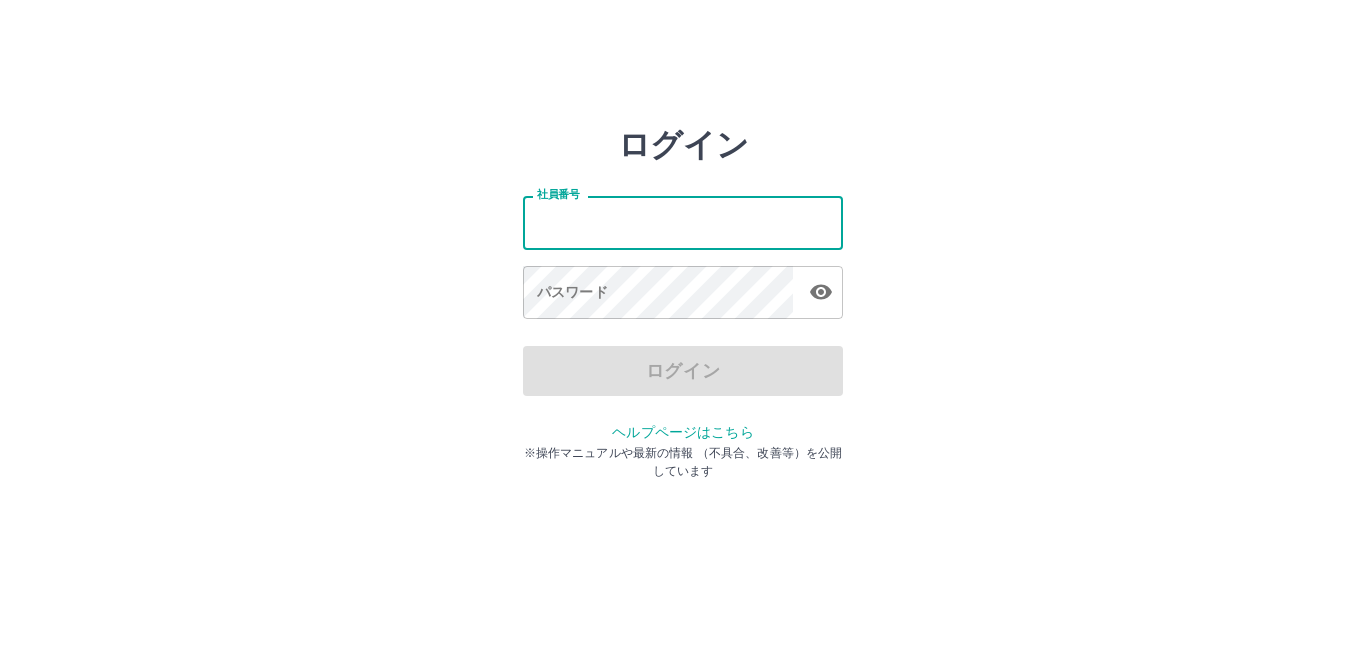 type on "*******" 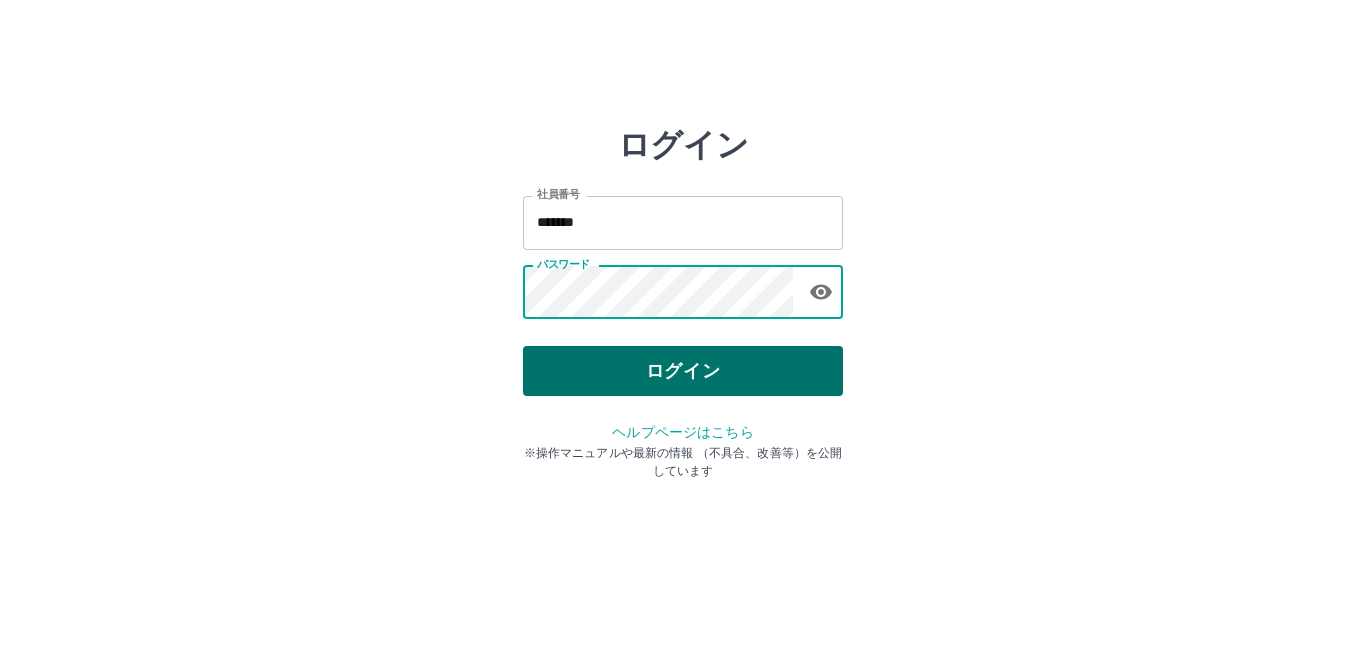 click on "ログイン" at bounding box center (683, 371) 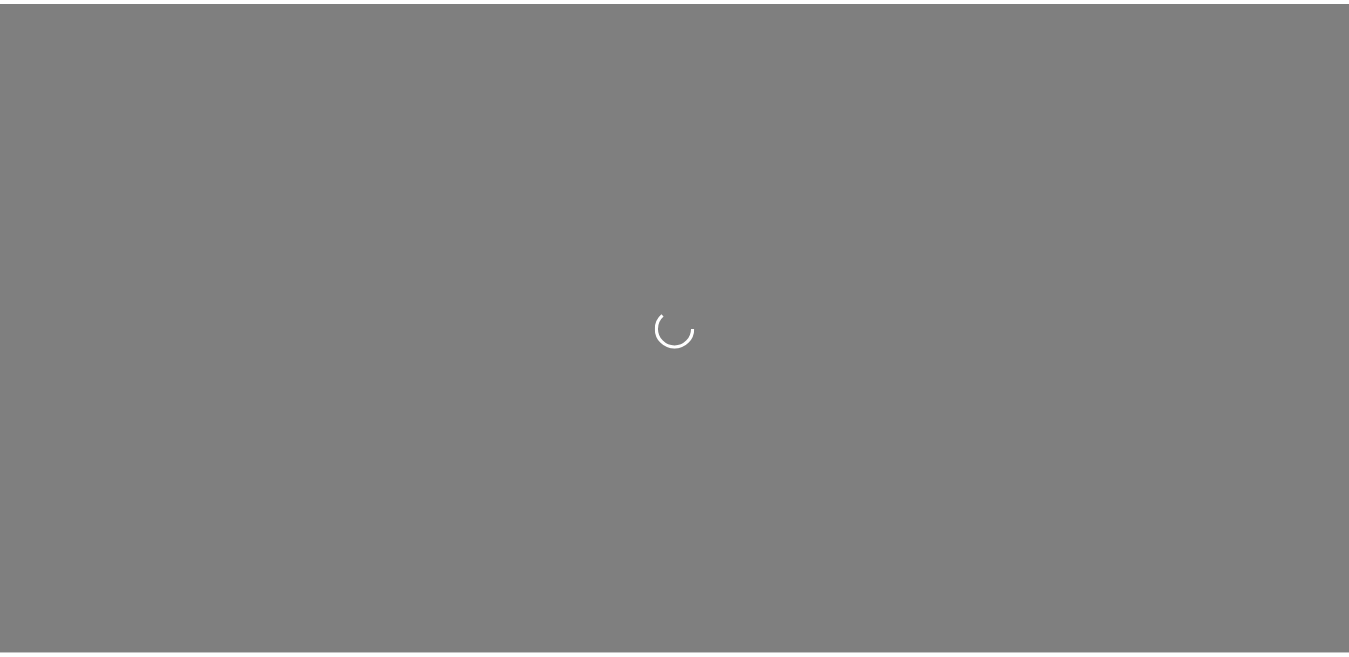 scroll, scrollTop: 0, scrollLeft: 0, axis: both 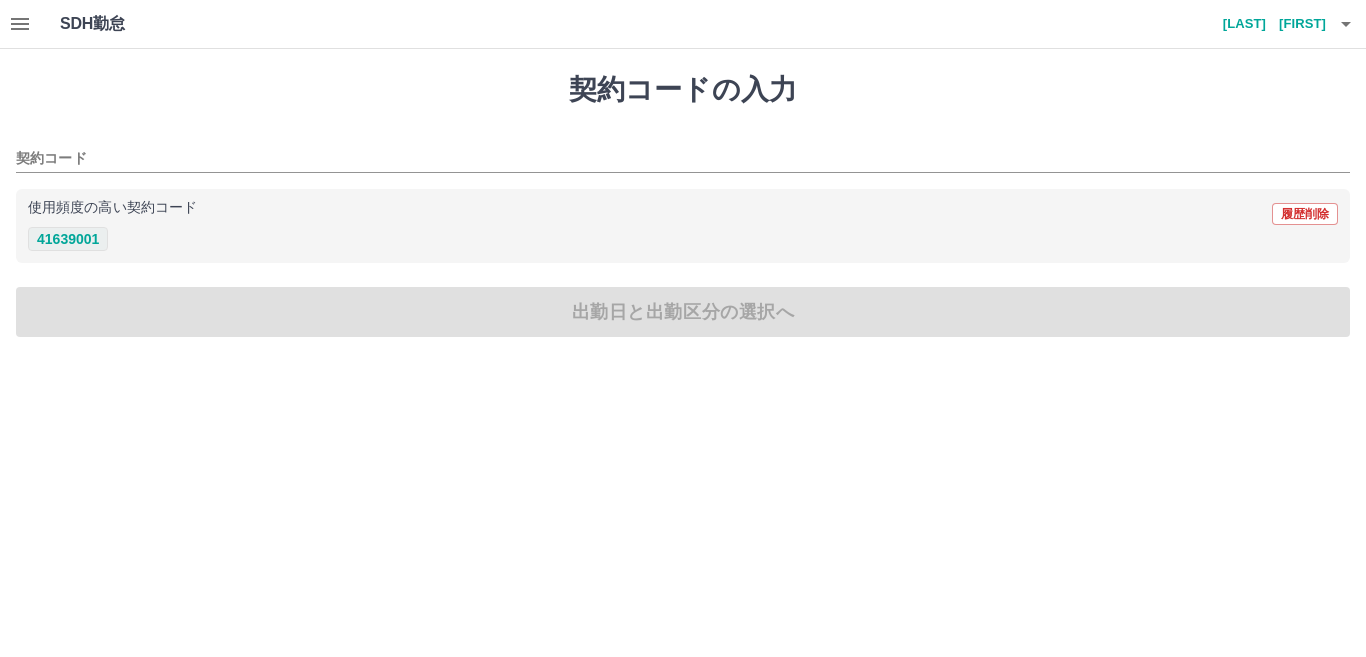 click on "41639001" at bounding box center [68, 239] 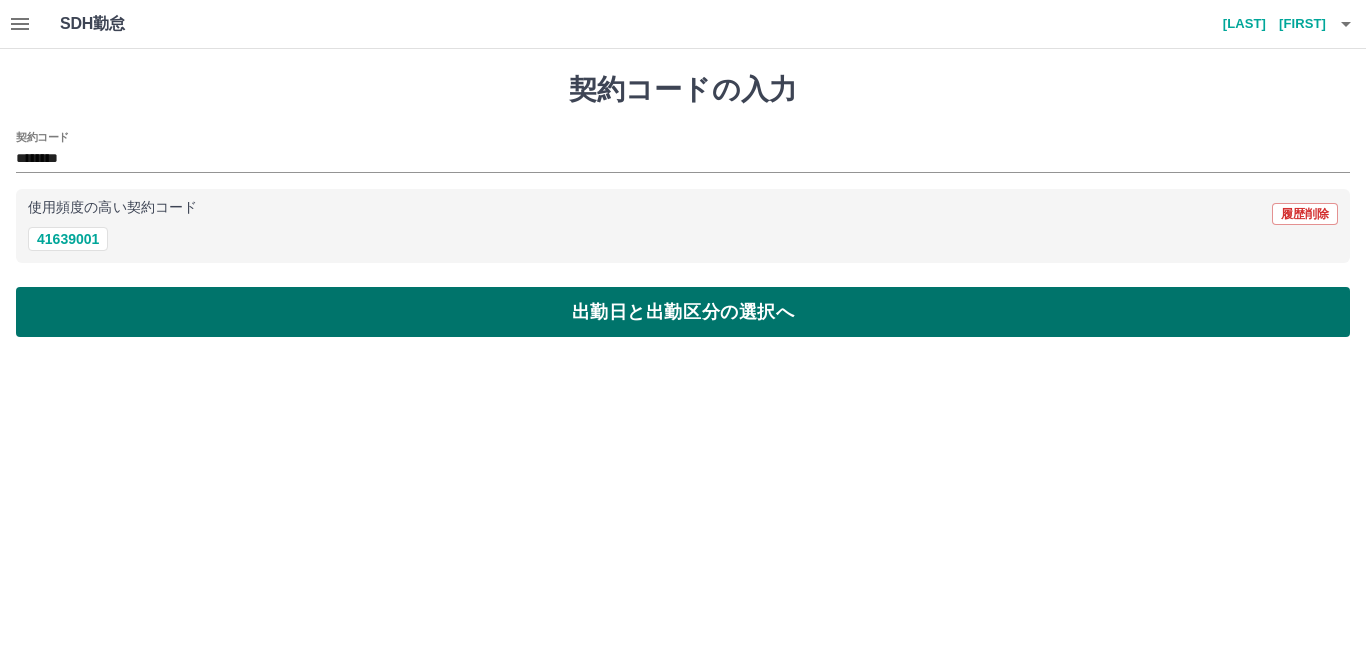 click on "出勤日と出勤区分の選択へ" at bounding box center [683, 312] 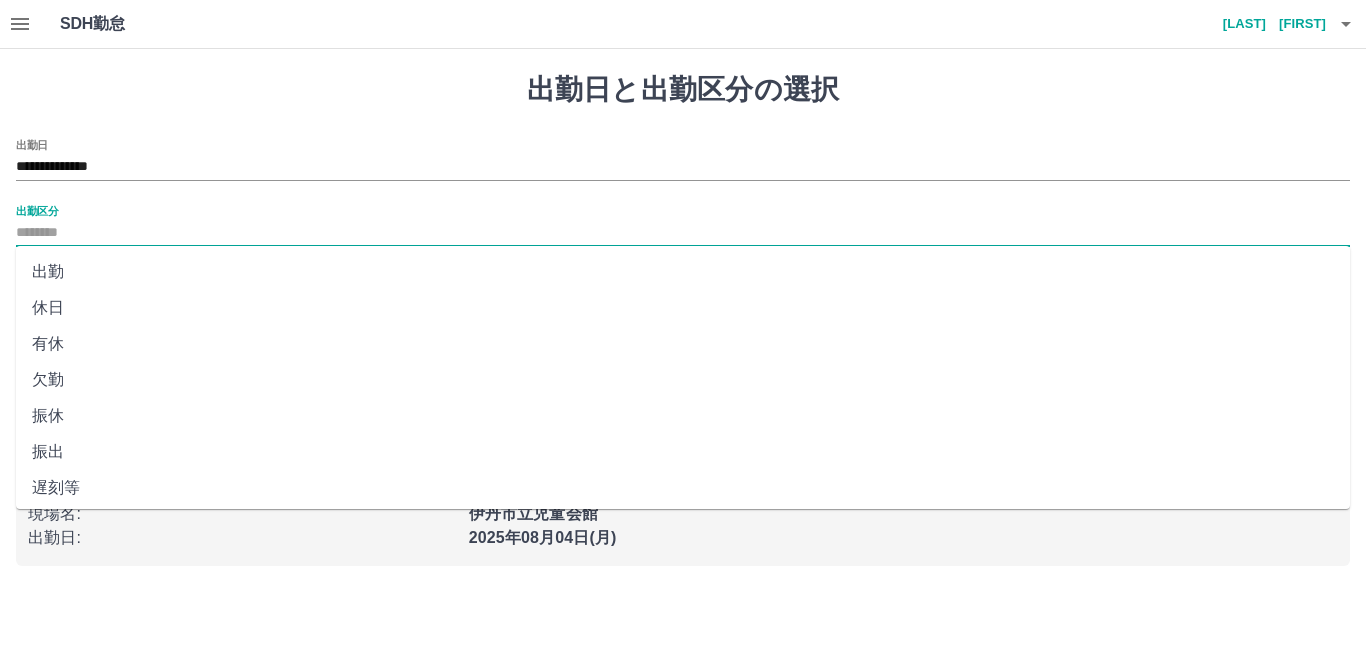 click on "出勤区分" at bounding box center [683, 233] 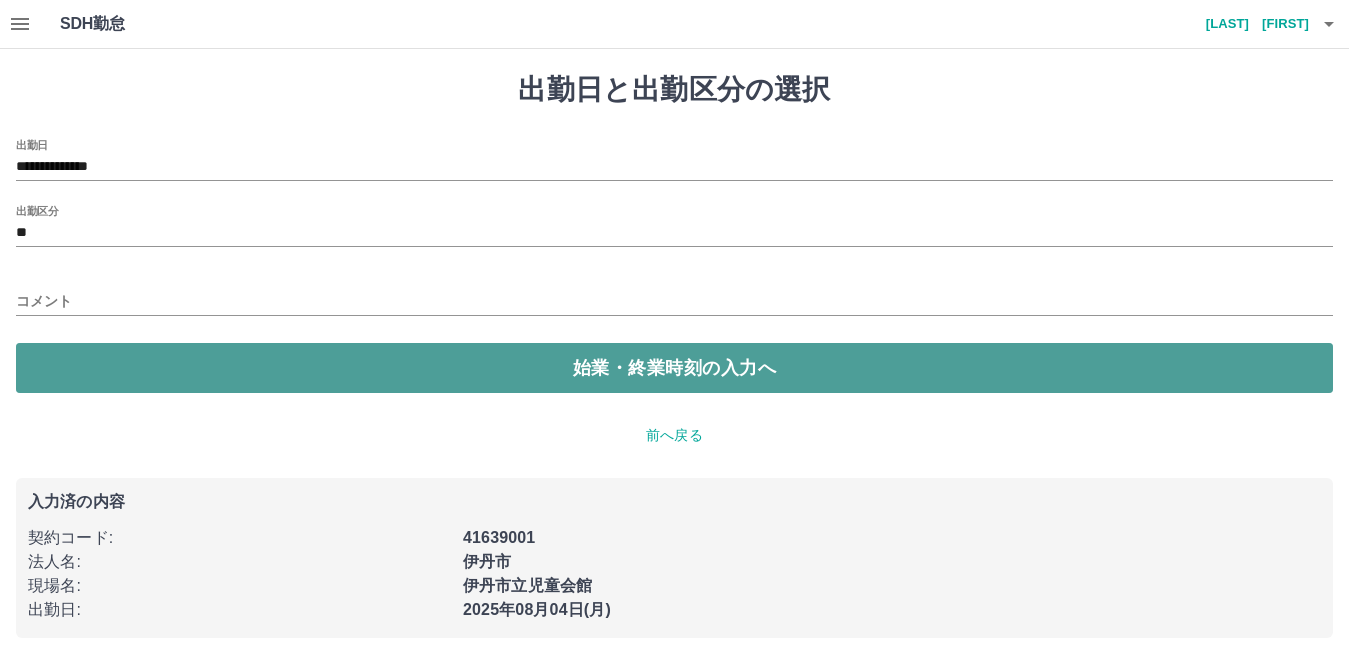 click on "始業・終業時刻の入力へ" at bounding box center [674, 368] 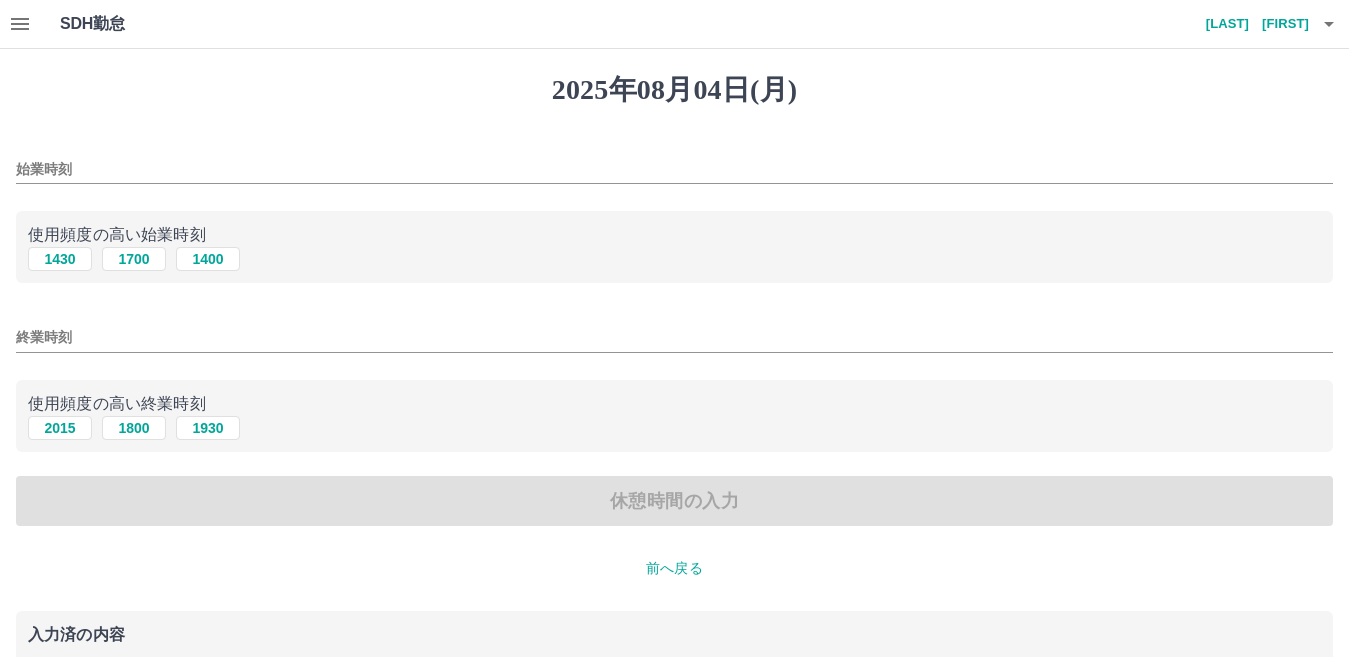 click on "始業時刻" at bounding box center (674, 169) 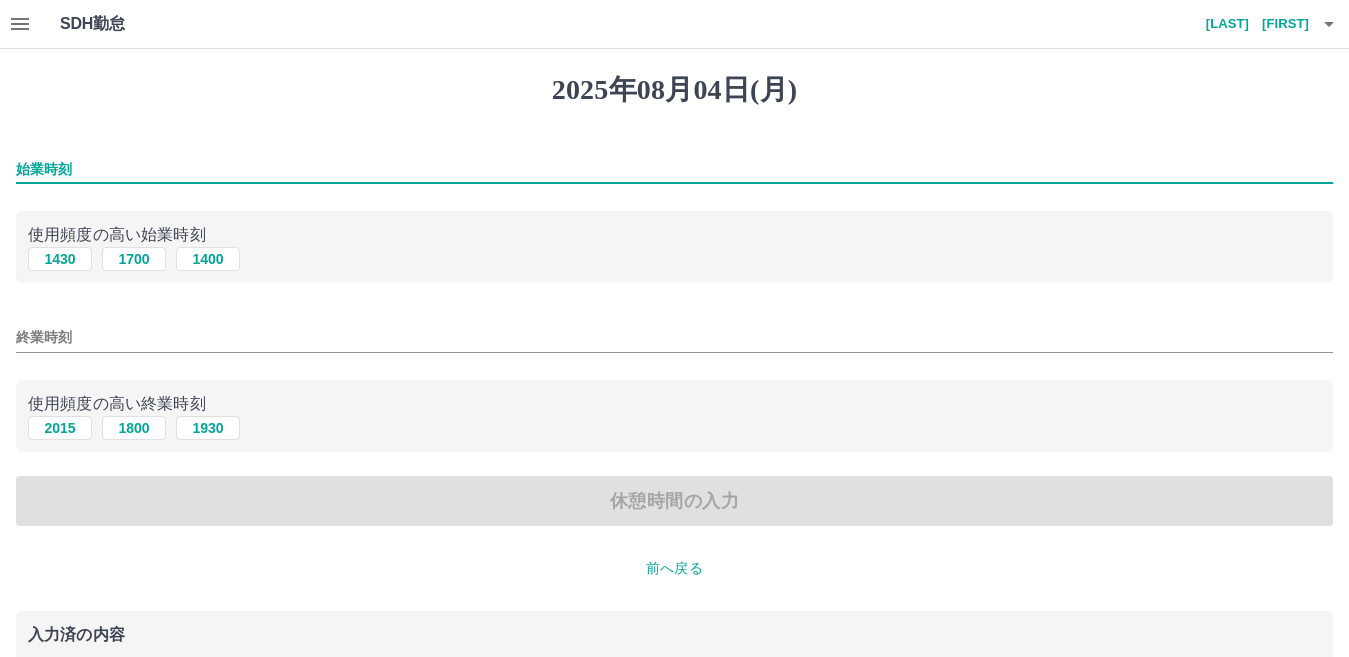 type on "****" 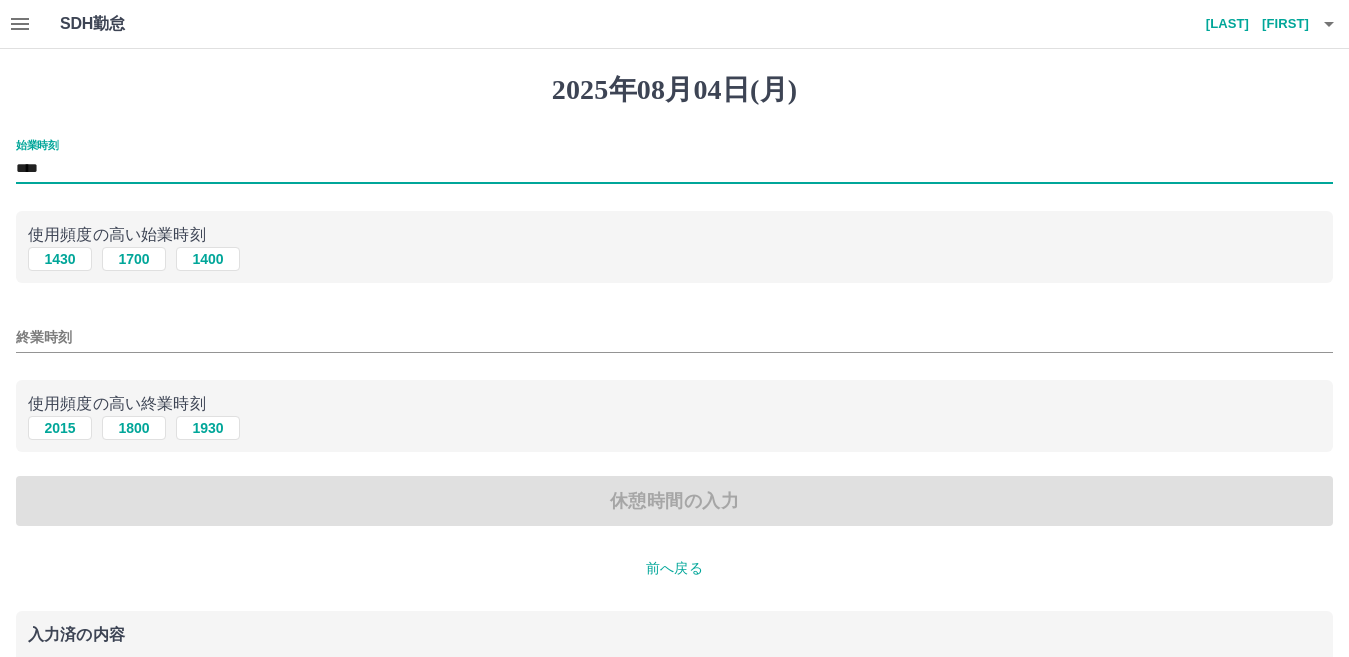 click on "終業時刻" at bounding box center [674, 337] 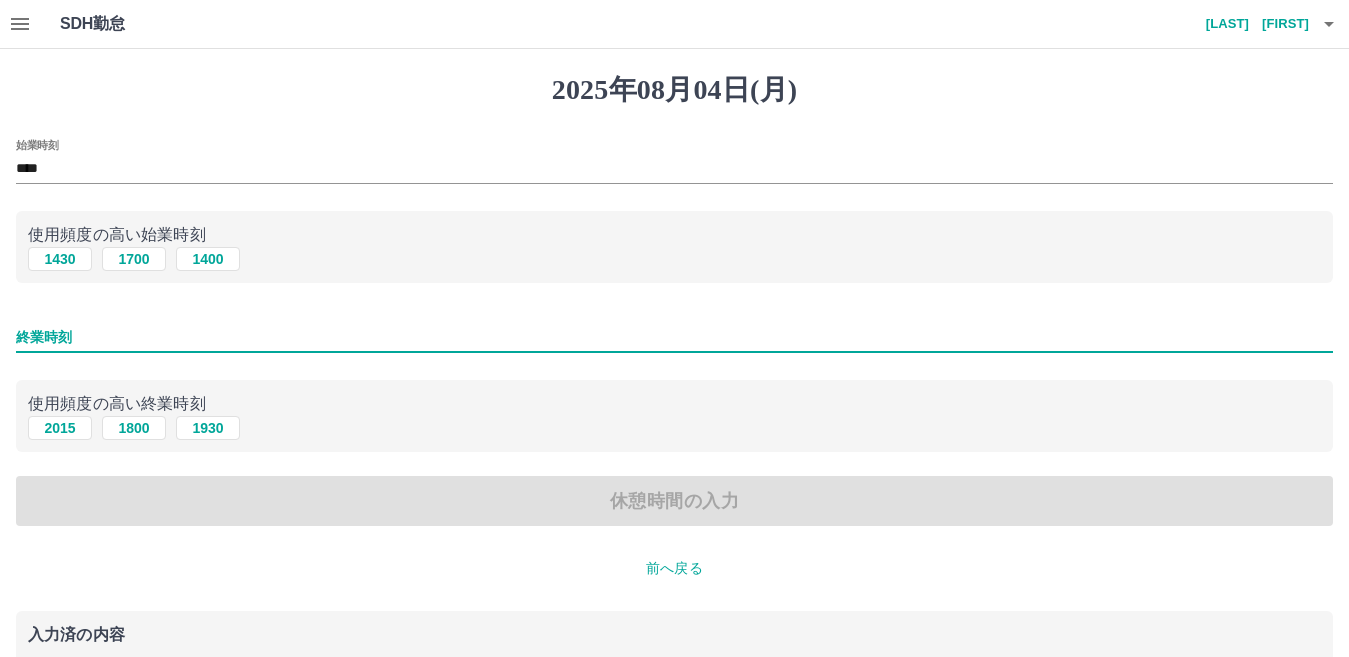 type on "****" 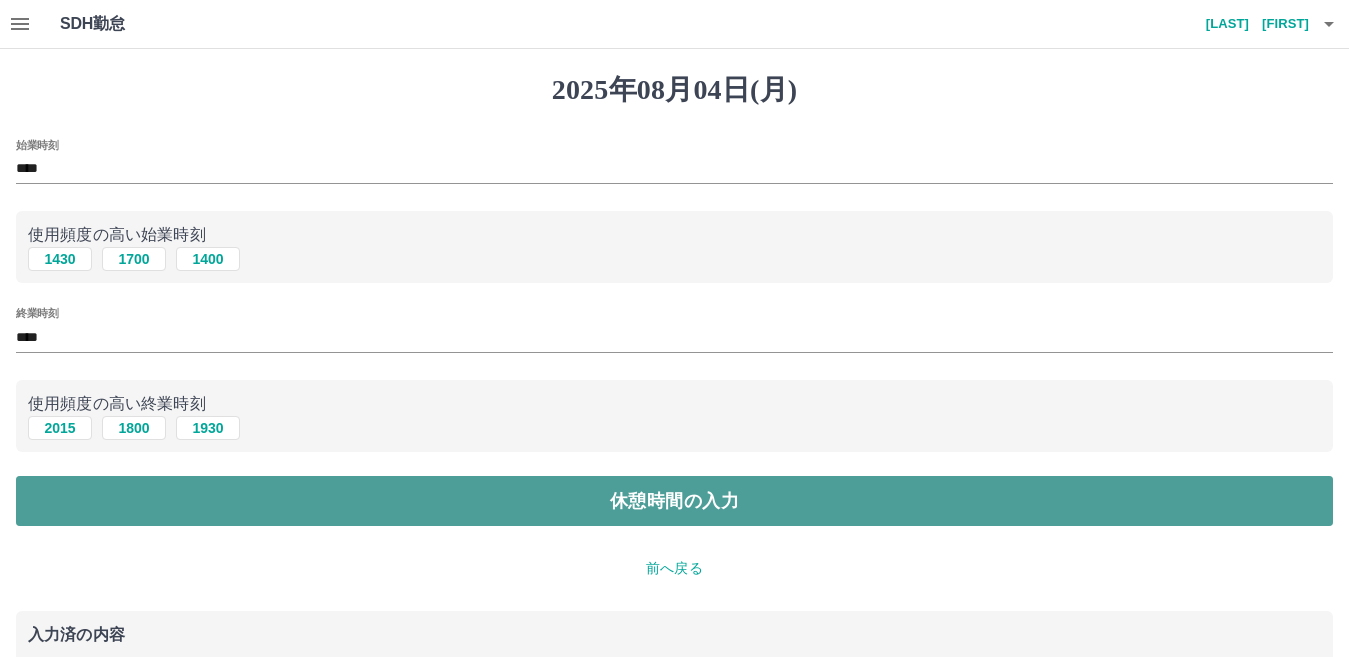 click on "休憩時間の入力" at bounding box center (674, 501) 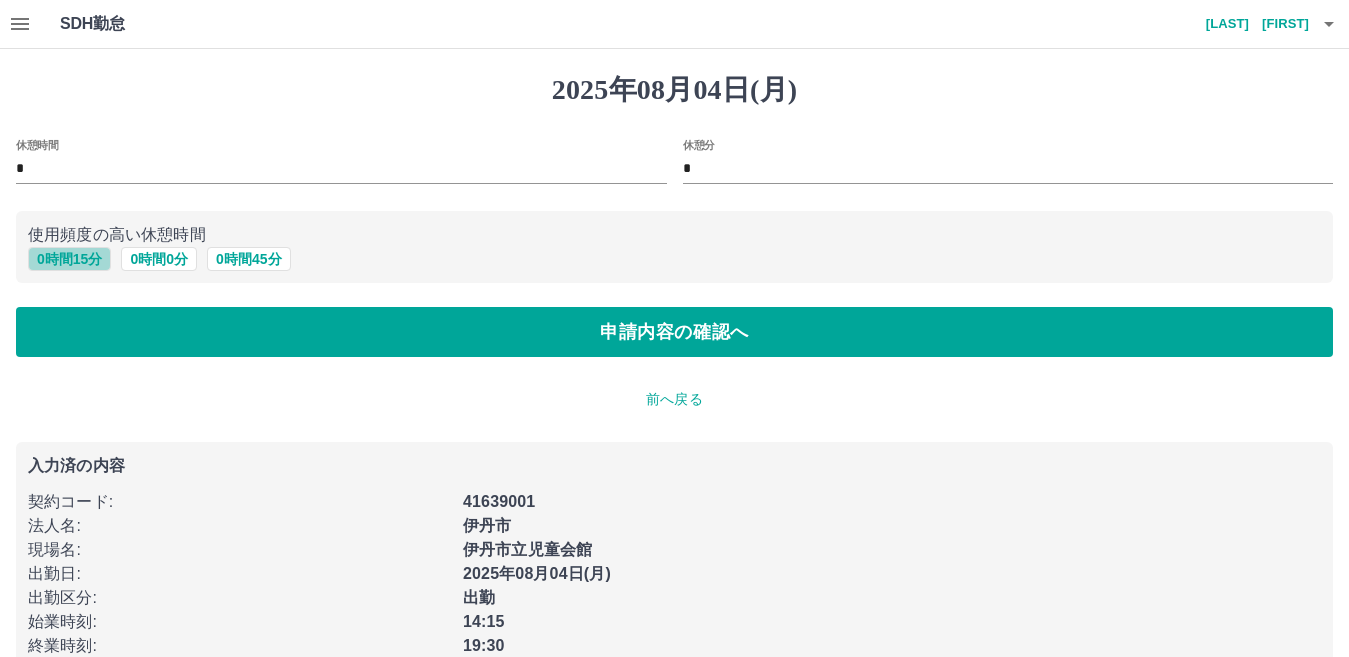 click on "0 時間 15 分" at bounding box center [69, 259] 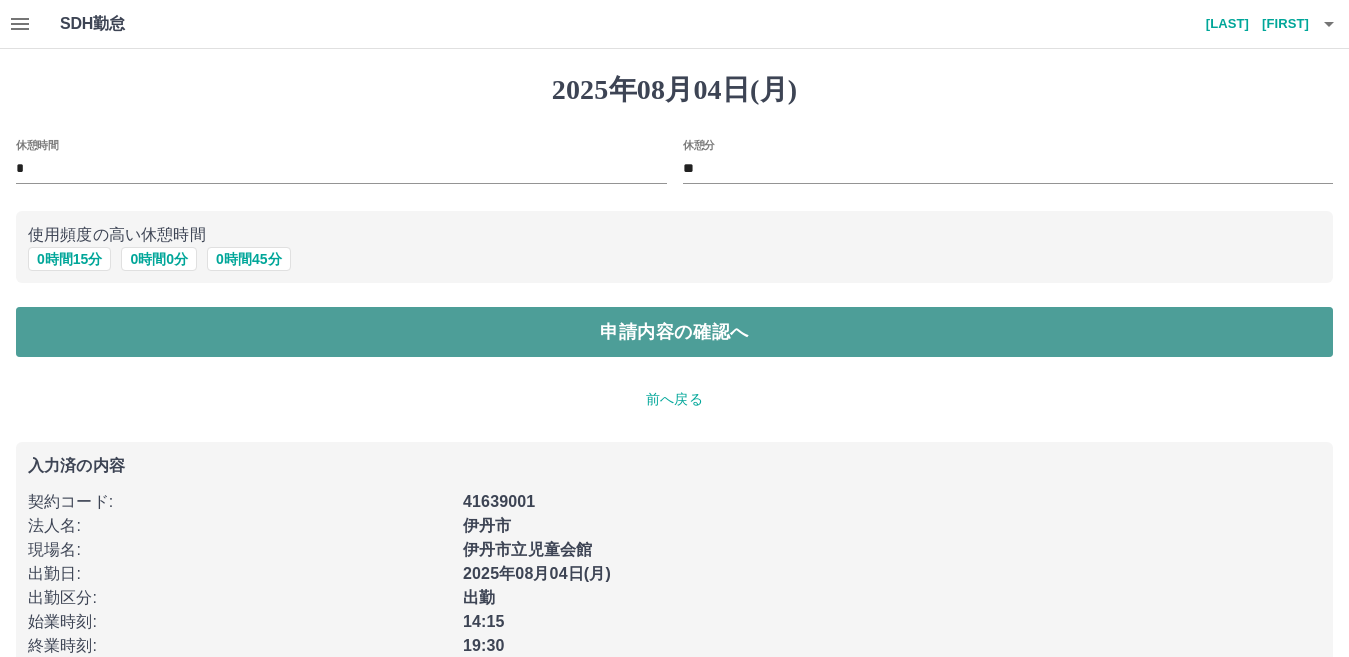 click on "申請内容の確認へ" at bounding box center [674, 332] 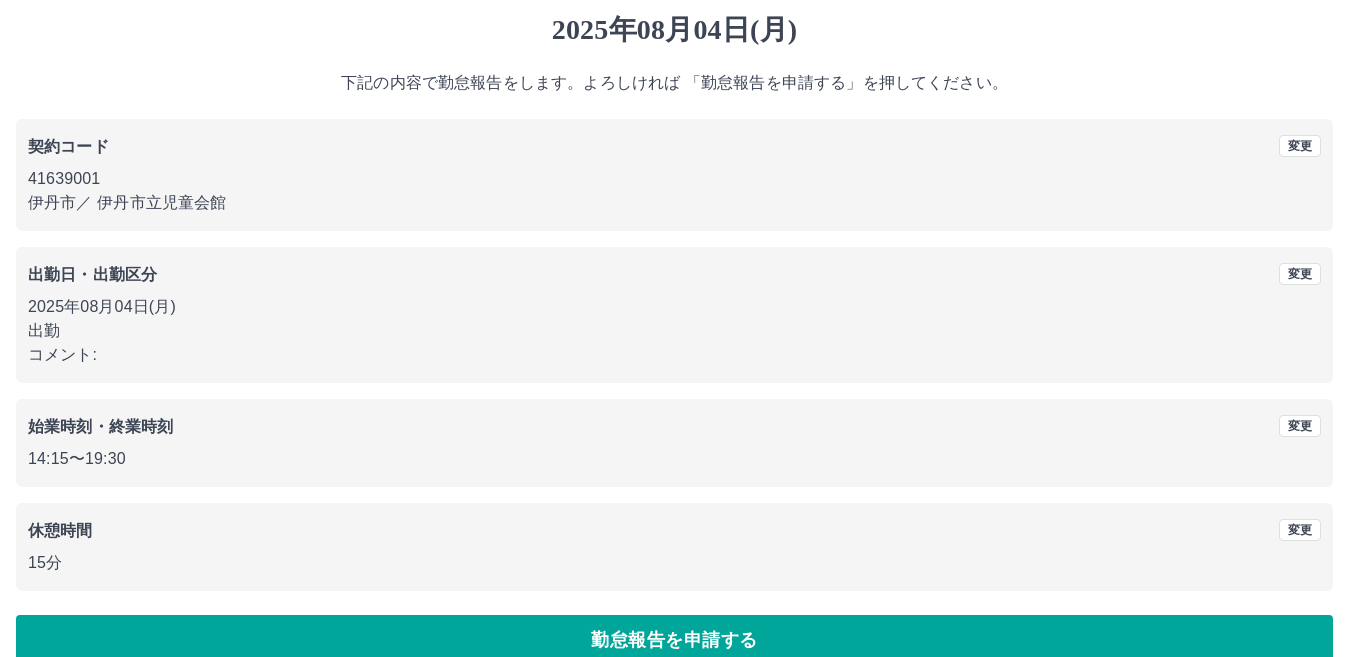 scroll, scrollTop: 91, scrollLeft: 0, axis: vertical 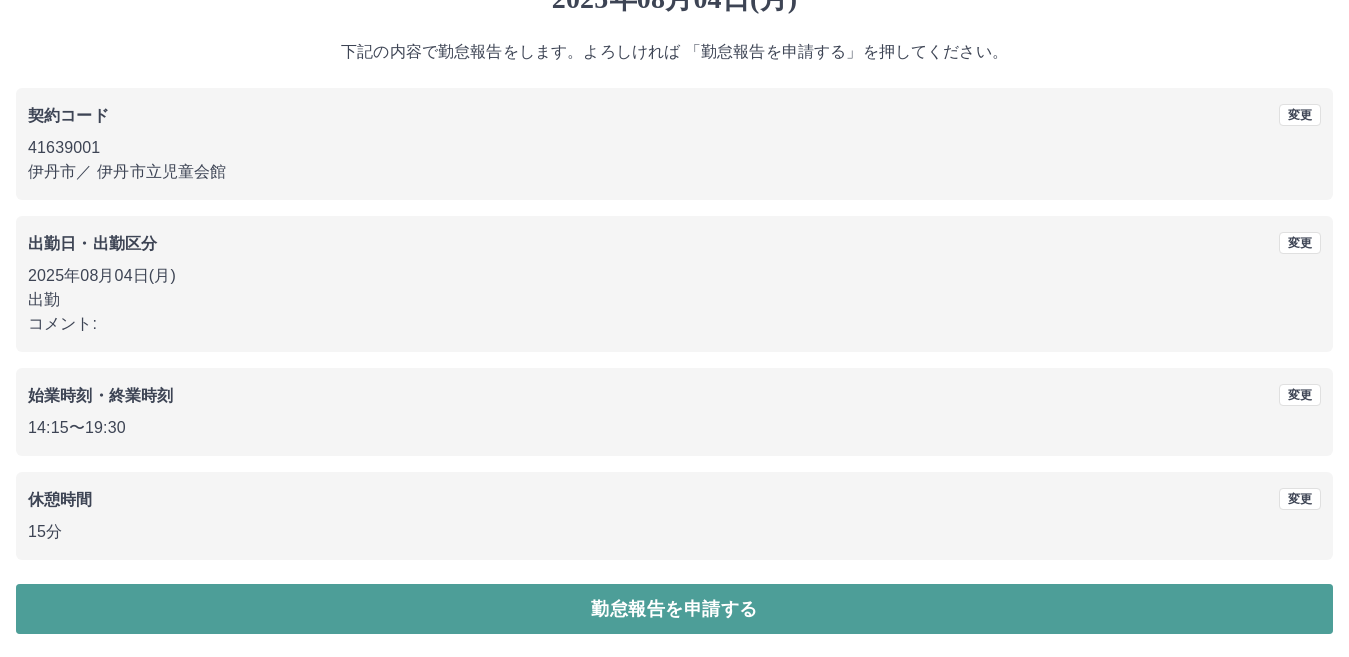 click on "勤怠報告を申請する" at bounding box center [674, 609] 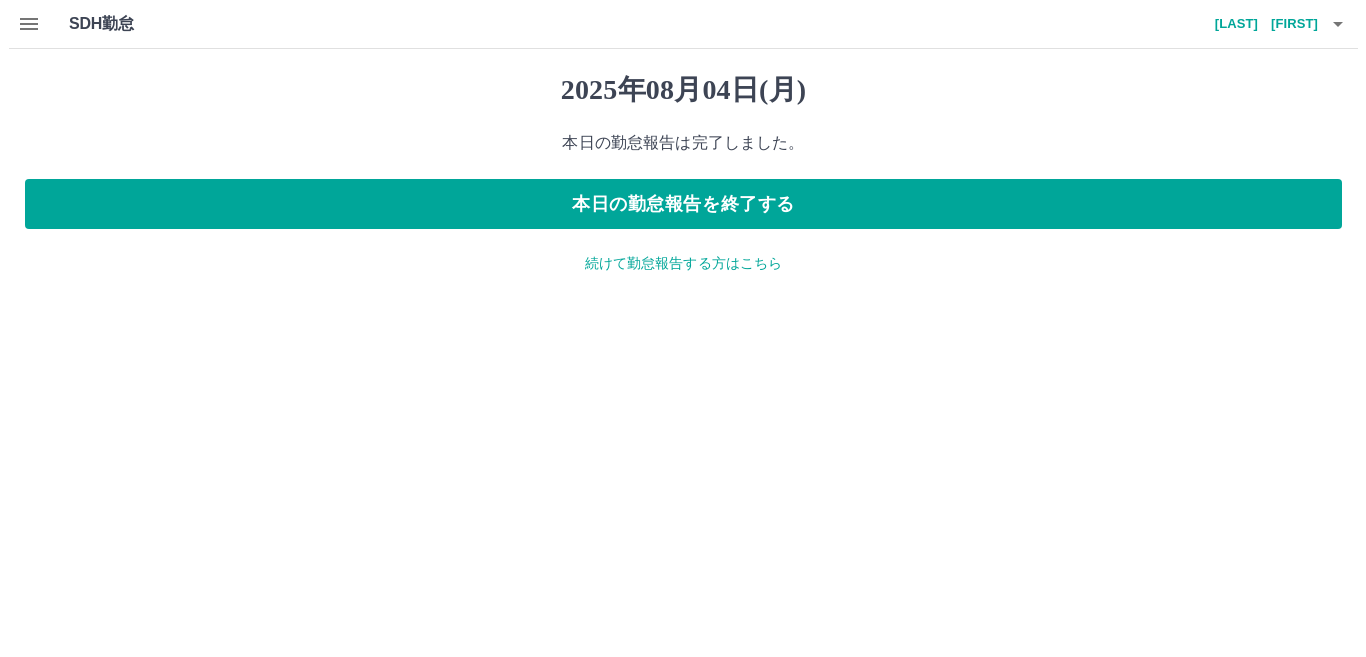 scroll, scrollTop: 0, scrollLeft: 0, axis: both 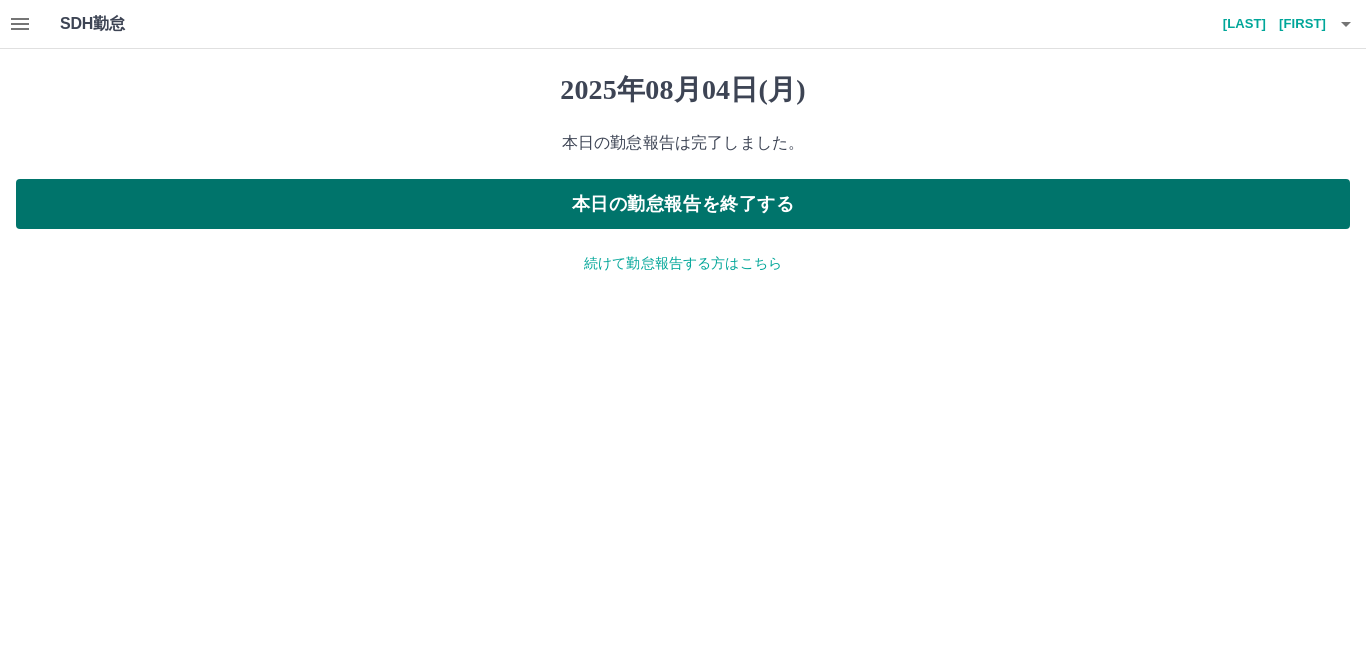 click on "本日の勤怠報告を終了する" at bounding box center (683, 204) 